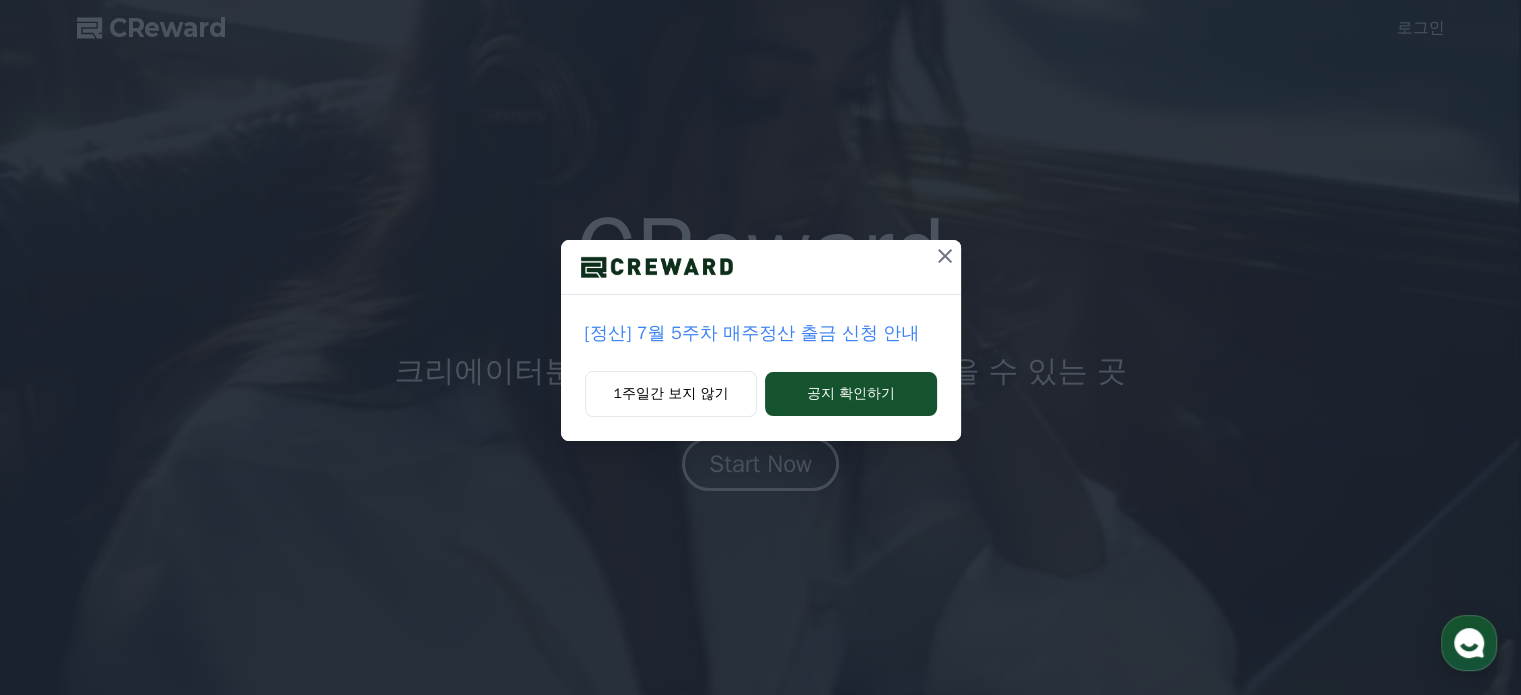 scroll, scrollTop: 0, scrollLeft: 0, axis: both 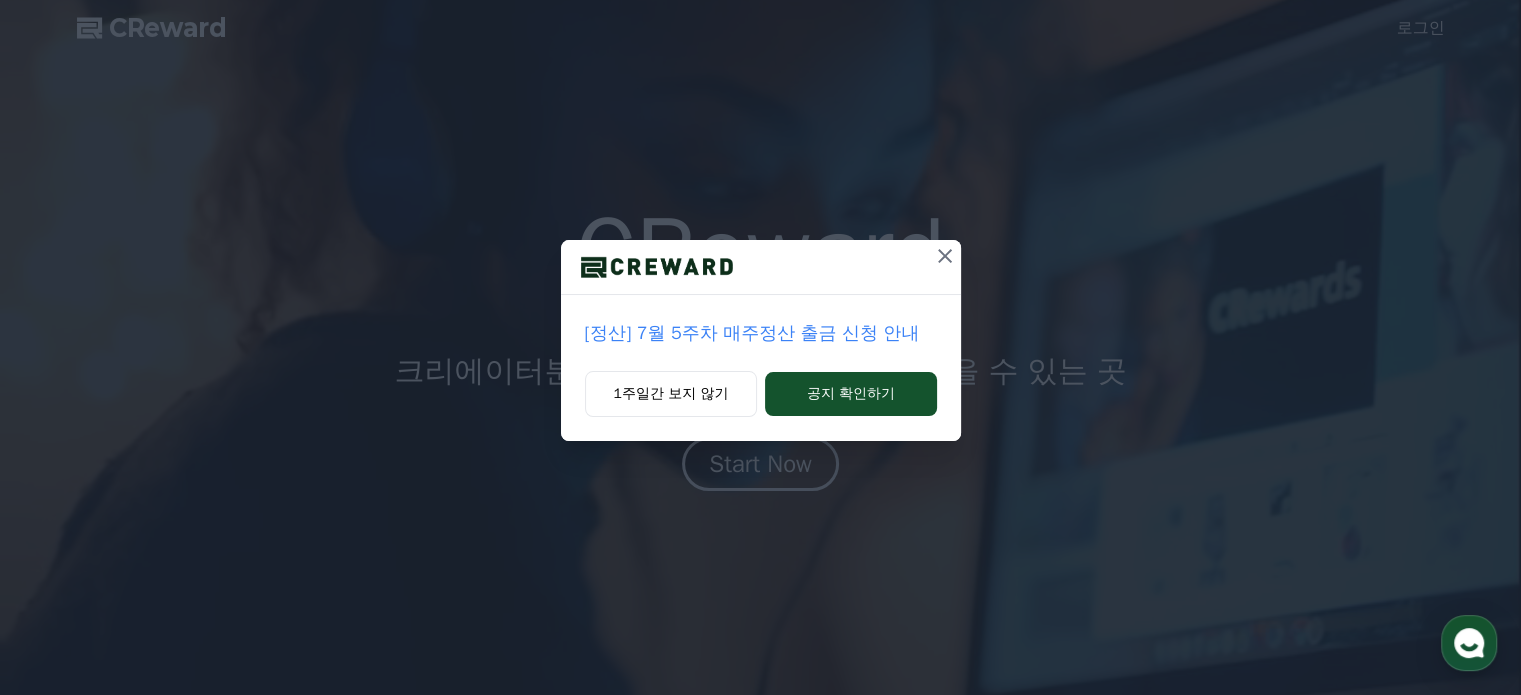 drag, startPoint x: 872, startPoint y: 403, endPoint x: 748, endPoint y: 322, distance: 148.11145 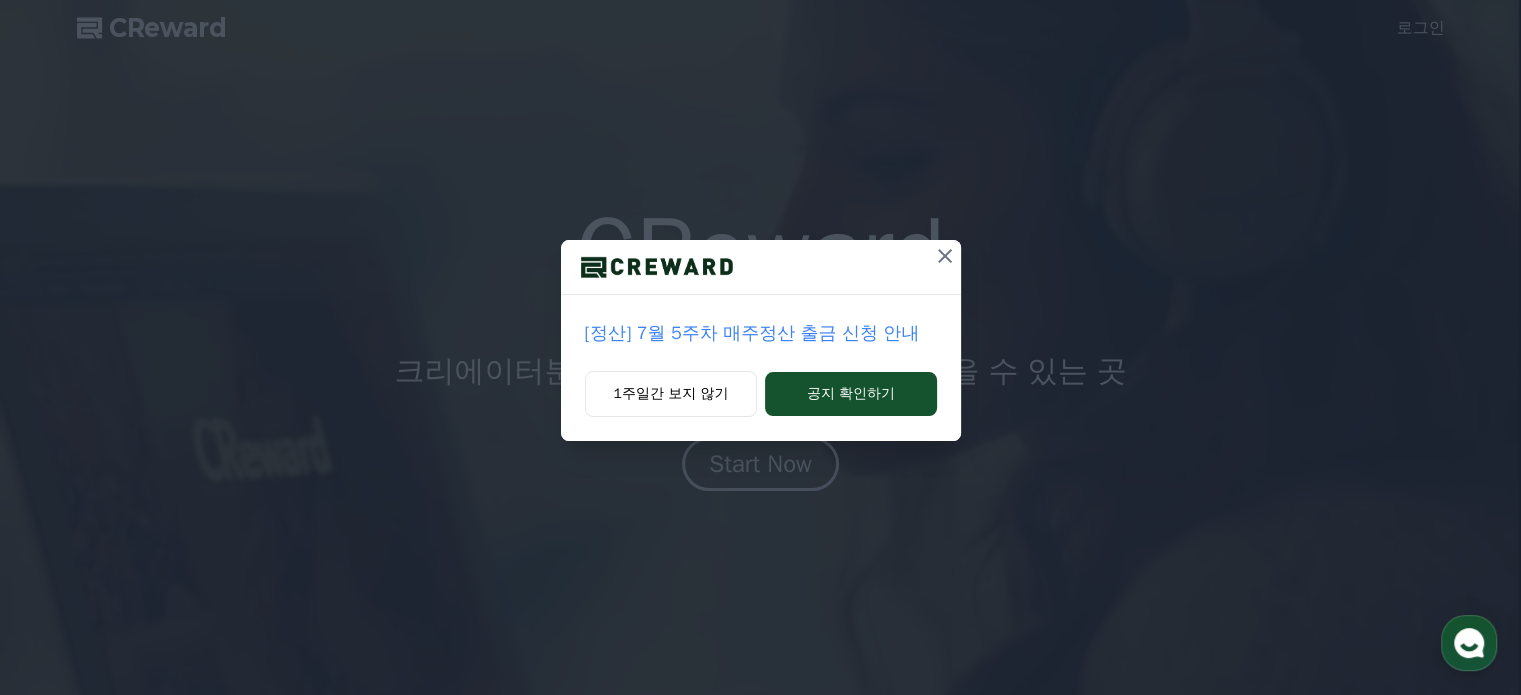 click on "[정산] 7월 5주차 매주정산 출금 신청 안내       1주일간 보지 않기     공지 확인하기" at bounding box center (761, 340) 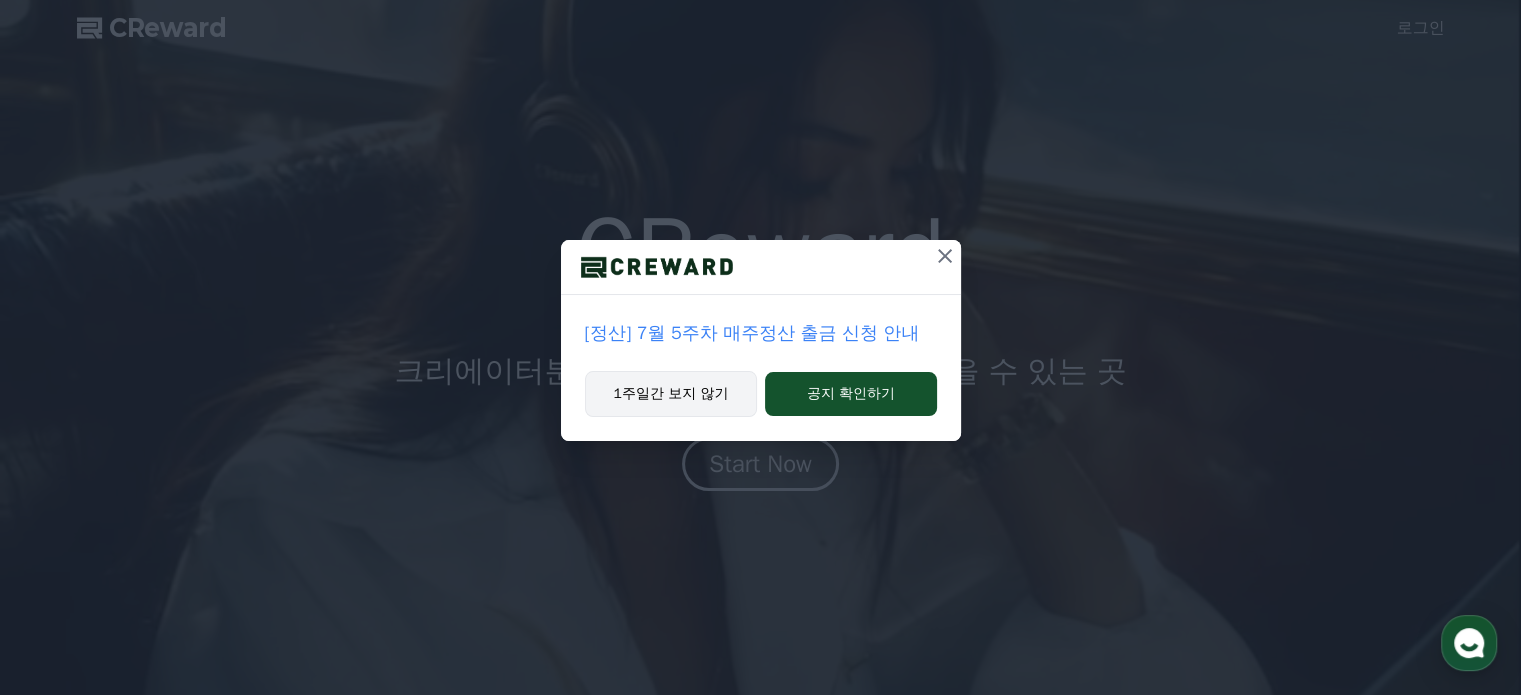 click on "1주일간 보지 않기" at bounding box center [671, 394] 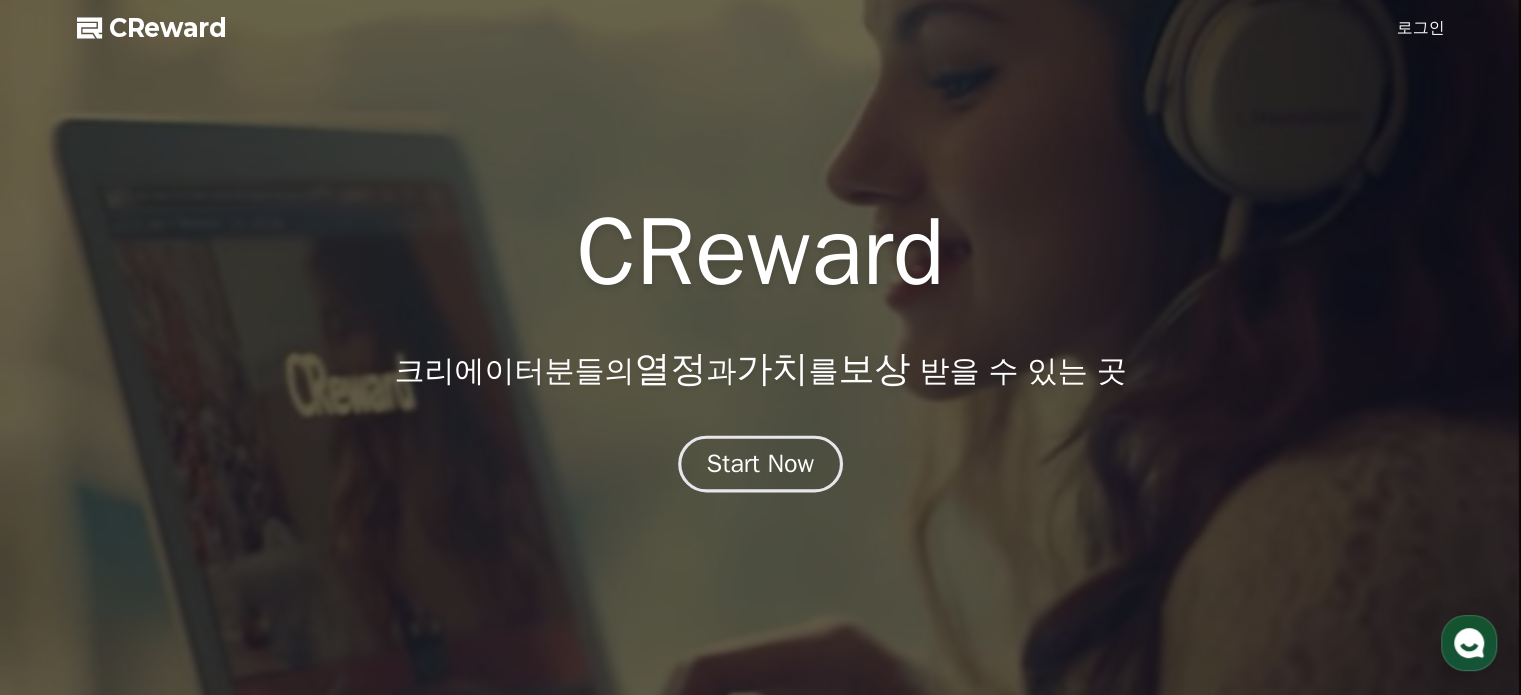 click on "Start Now" at bounding box center [761, 464] 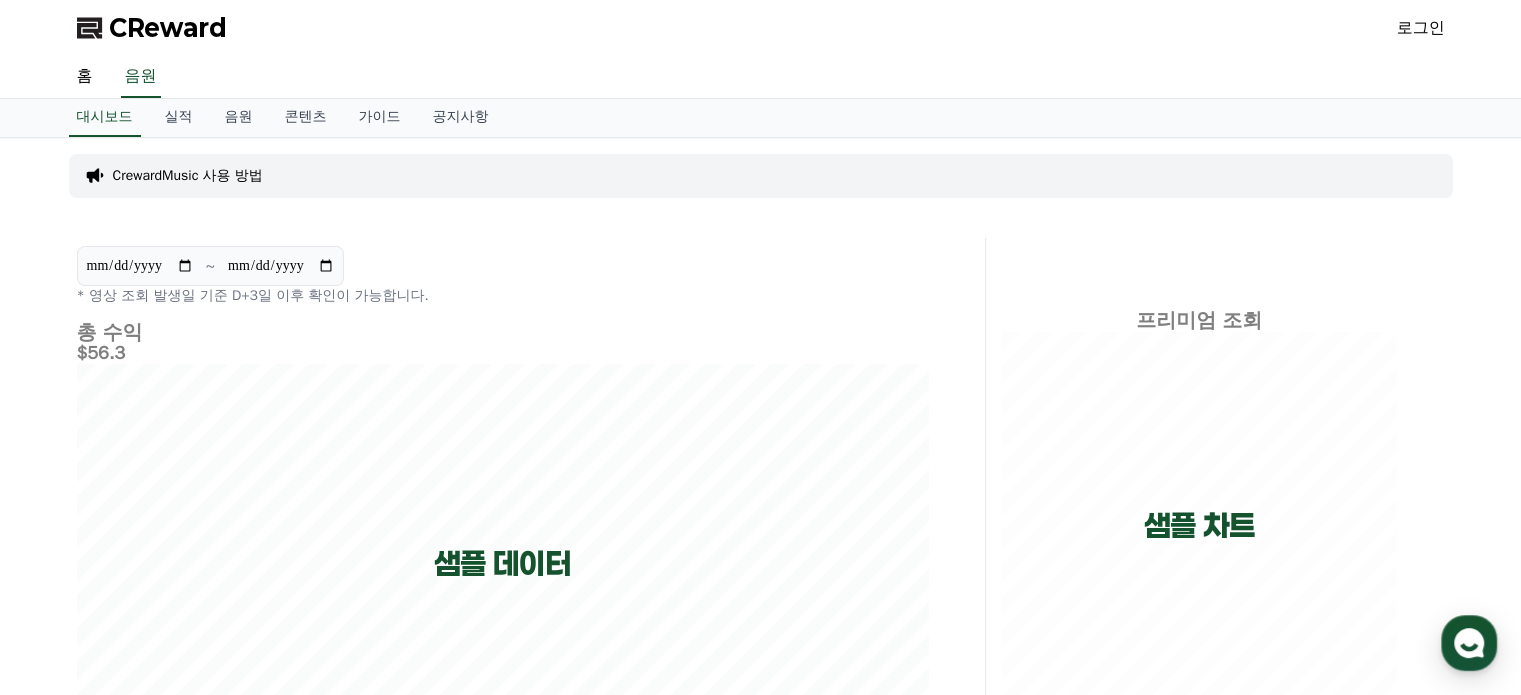 click on "로그인" at bounding box center (1421, 28) 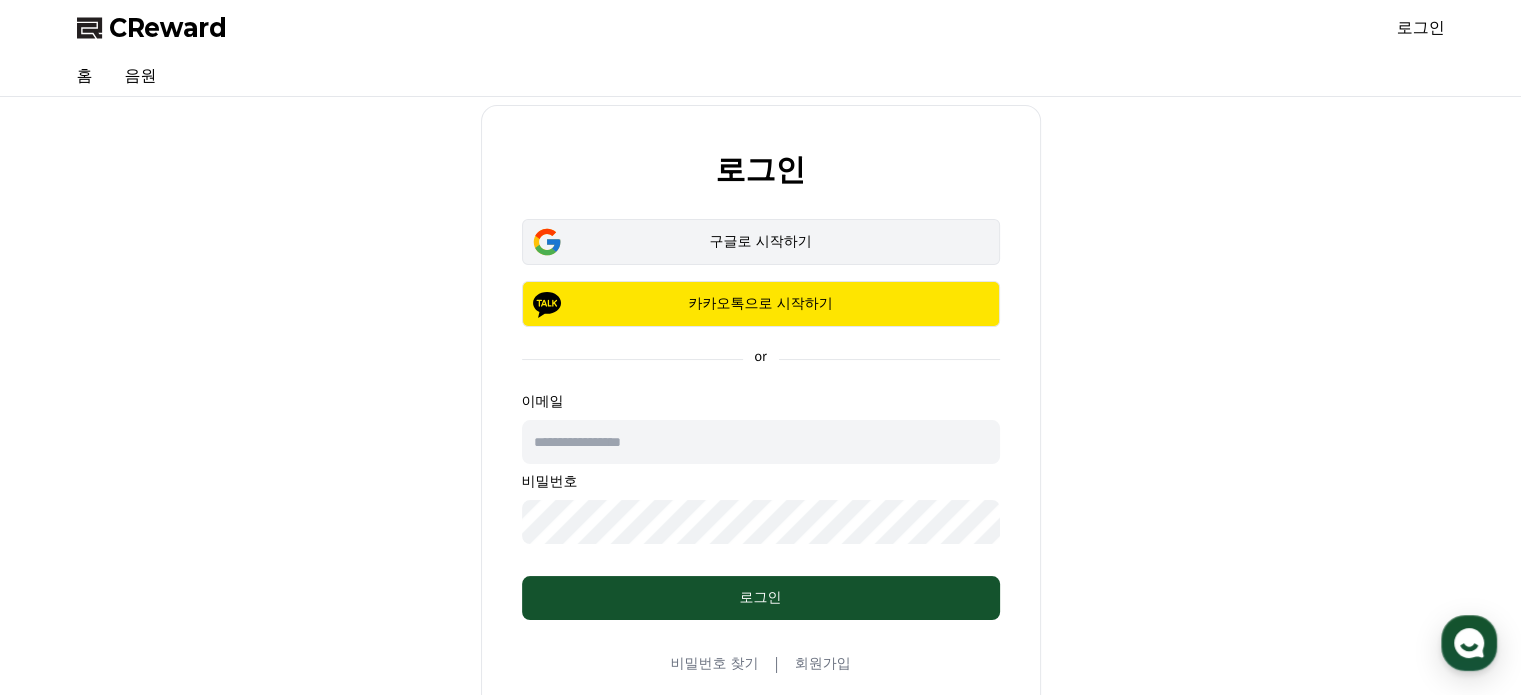 click on "구글로 시작하기" at bounding box center (761, 242) 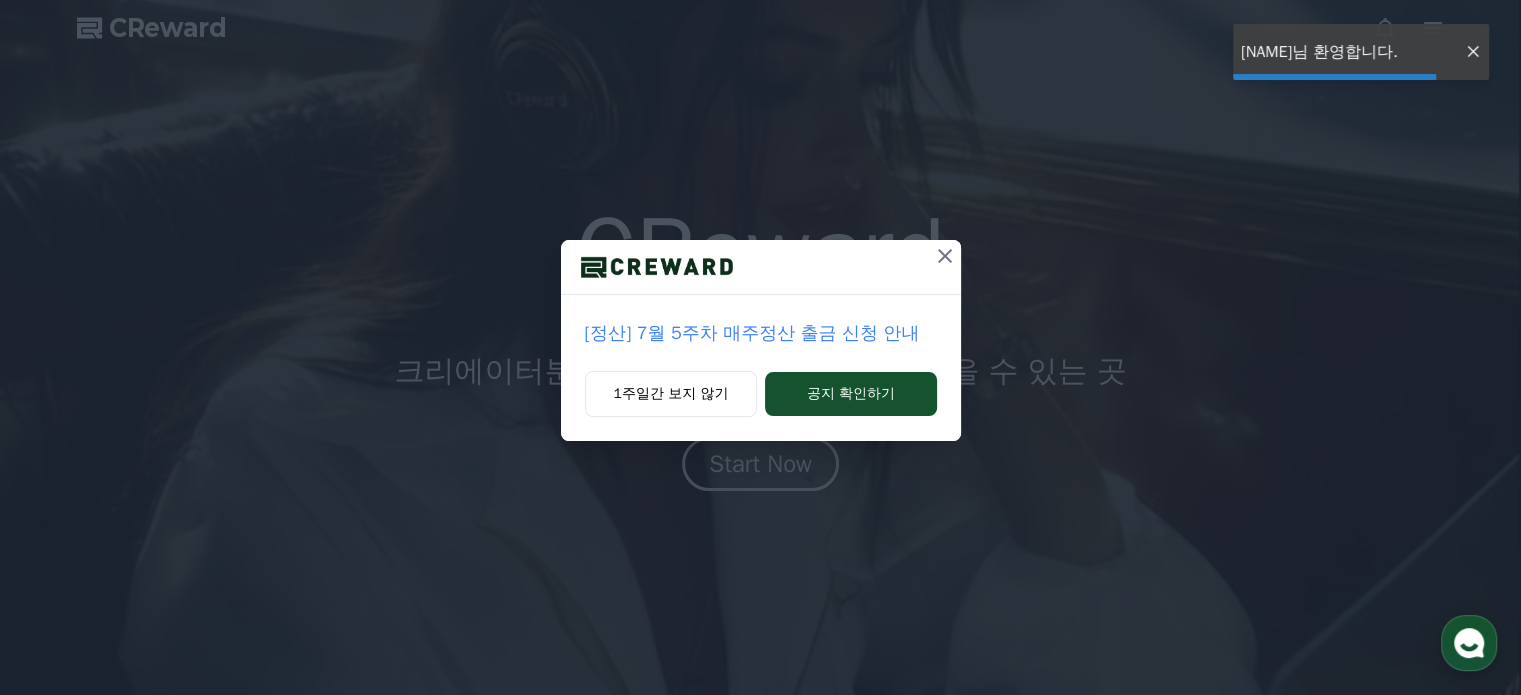 scroll, scrollTop: 0, scrollLeft: 0, axis: both 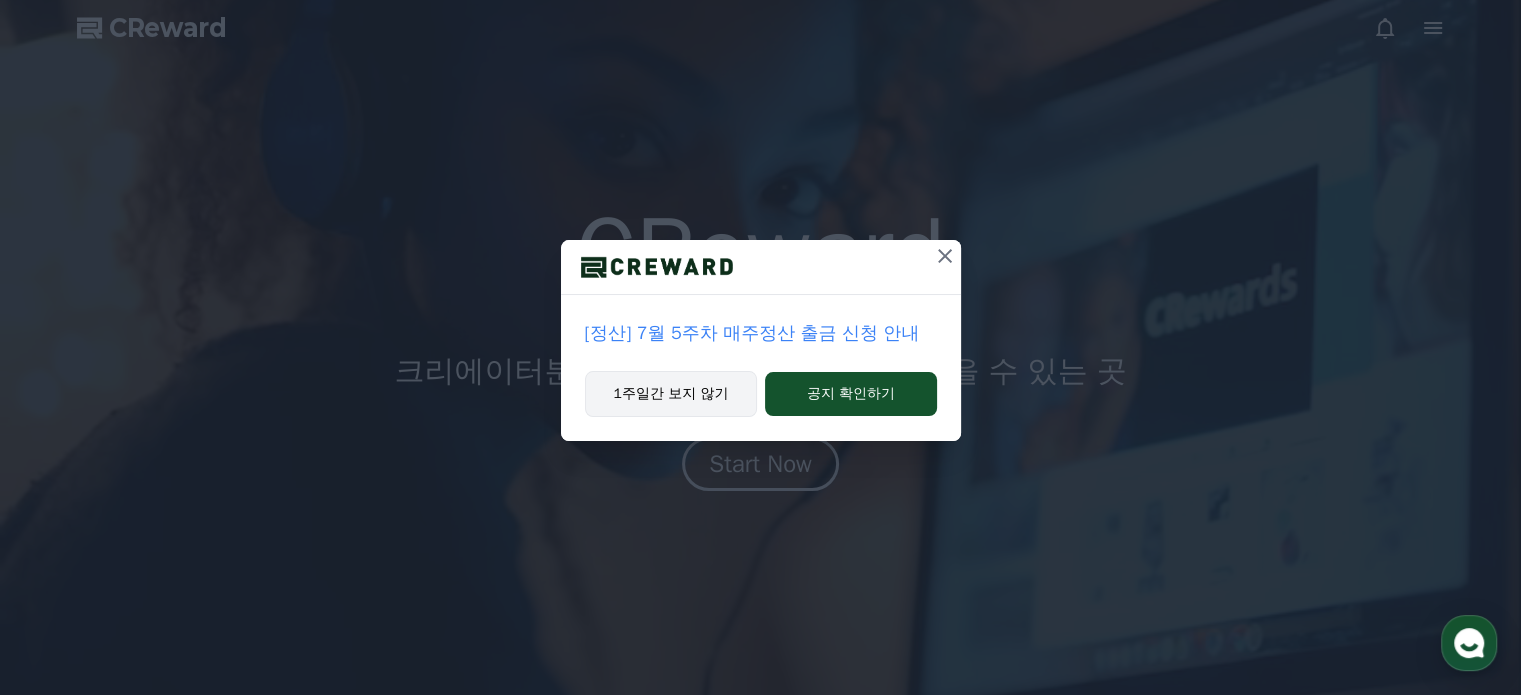 click on "1주일간 보지 않기" at bounding box center [671, 394] 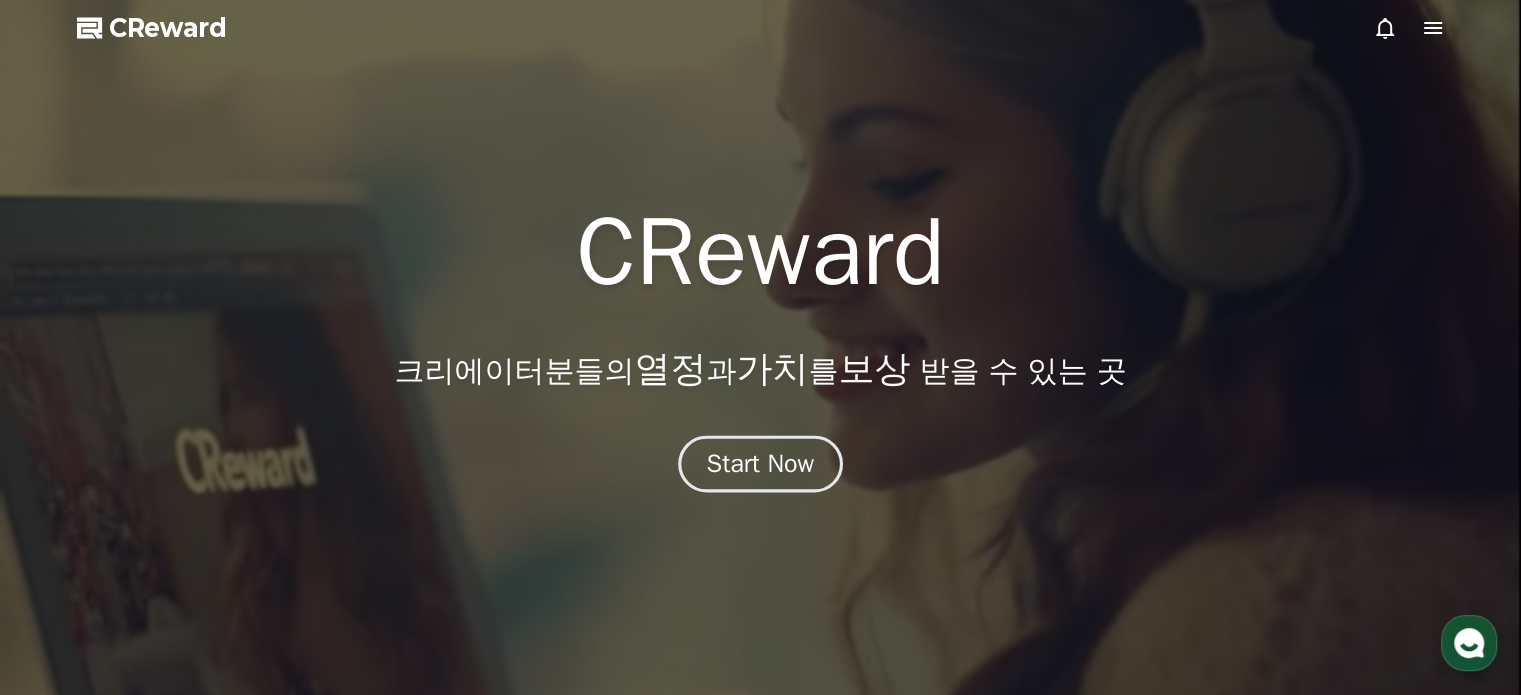 click on "Start Now" at bounding box center (761, 464) 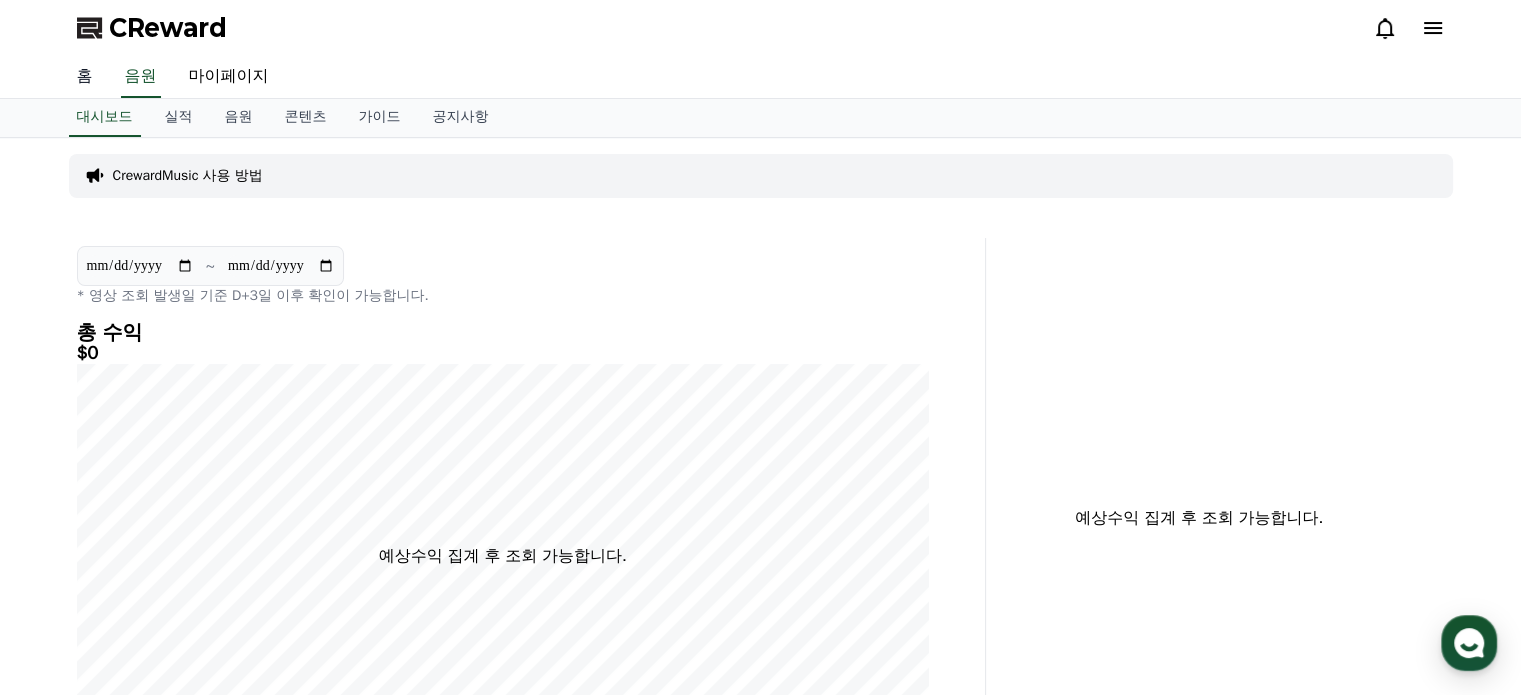 click on "홈" at bounding box center [85, 77] 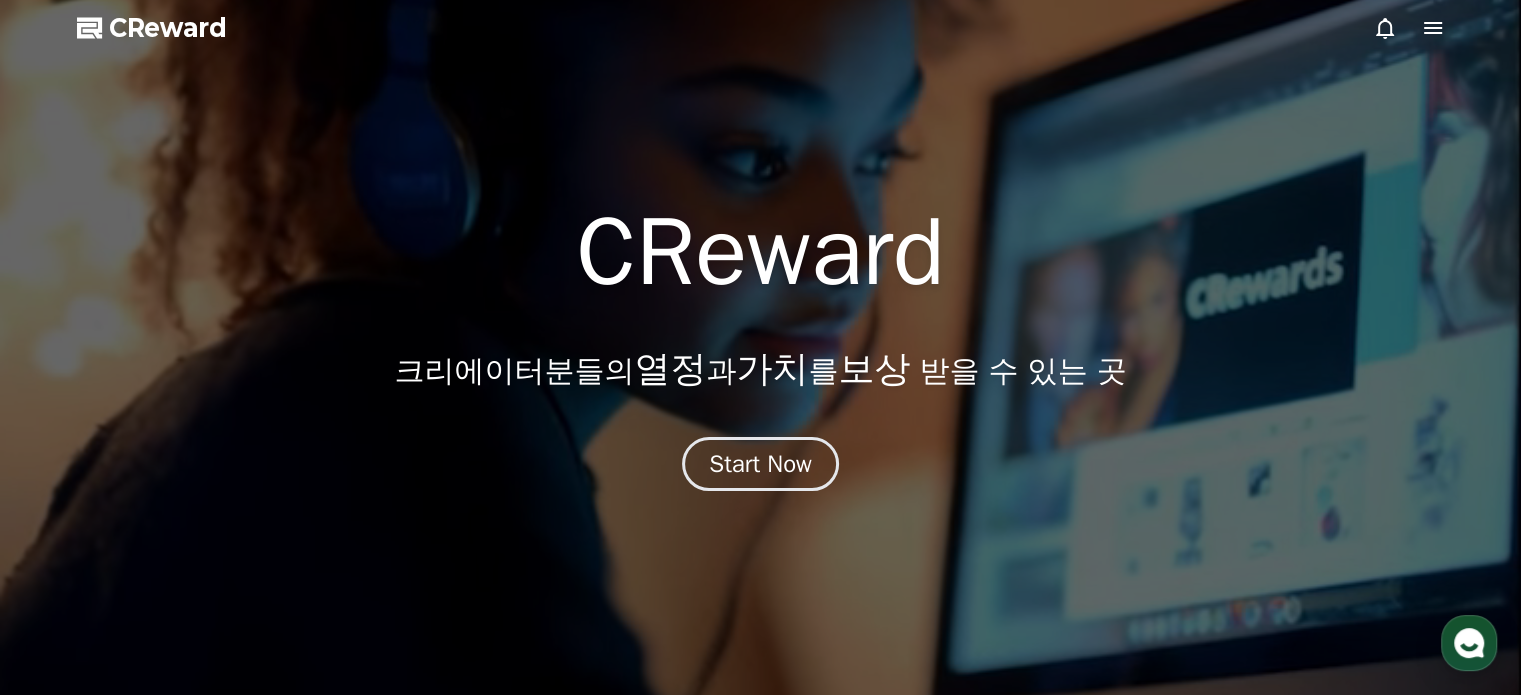 click 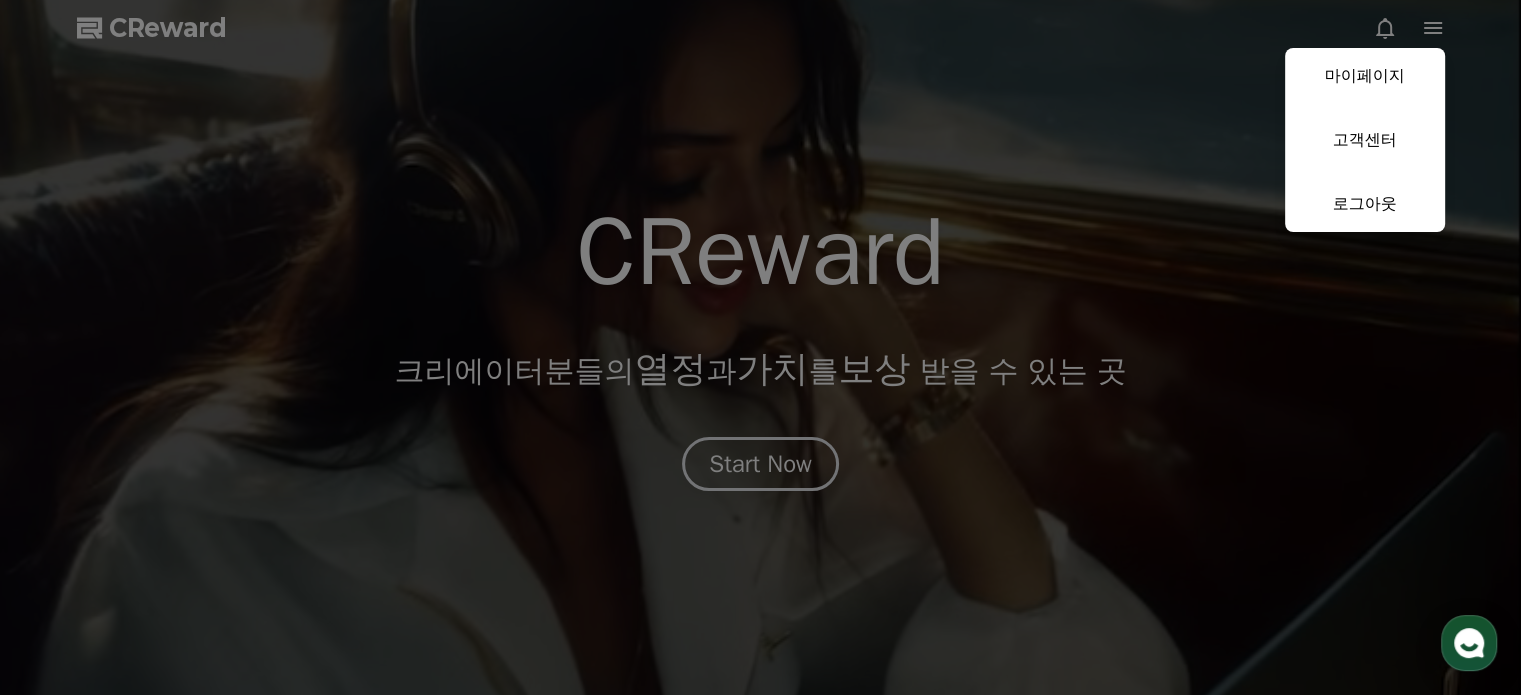 click at bounding box center [760, 347] 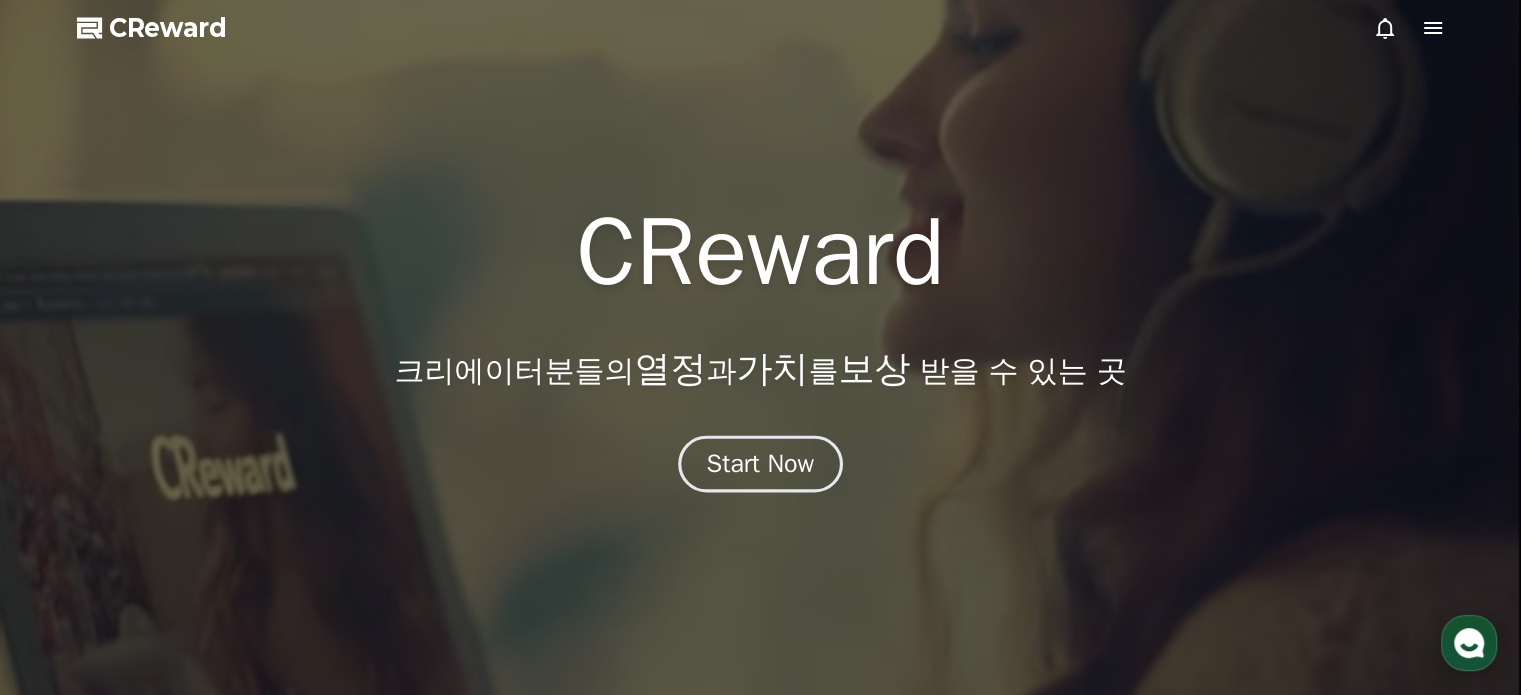 click on "Start Now" at bounding box center (761, 464) 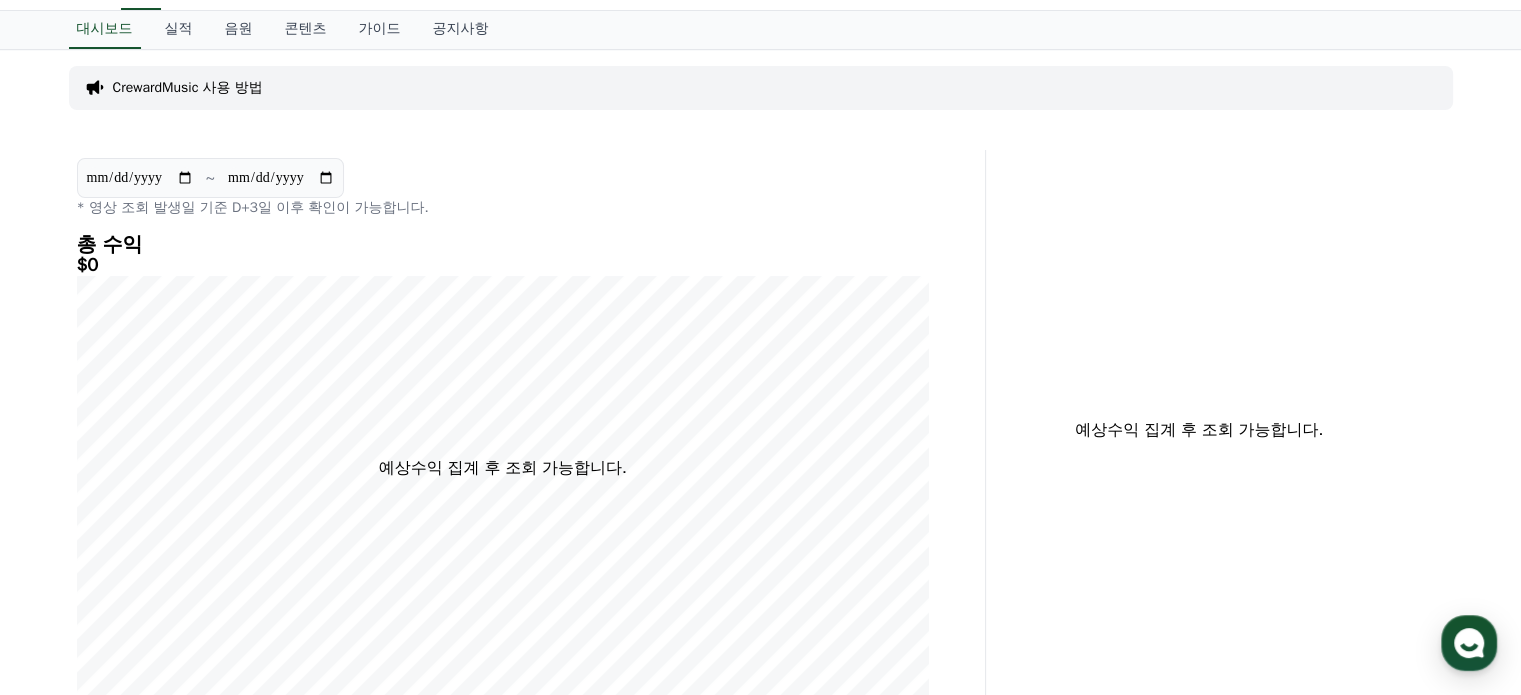 scroll, scrollTop: 0, scrollLeft: 0, axis: both 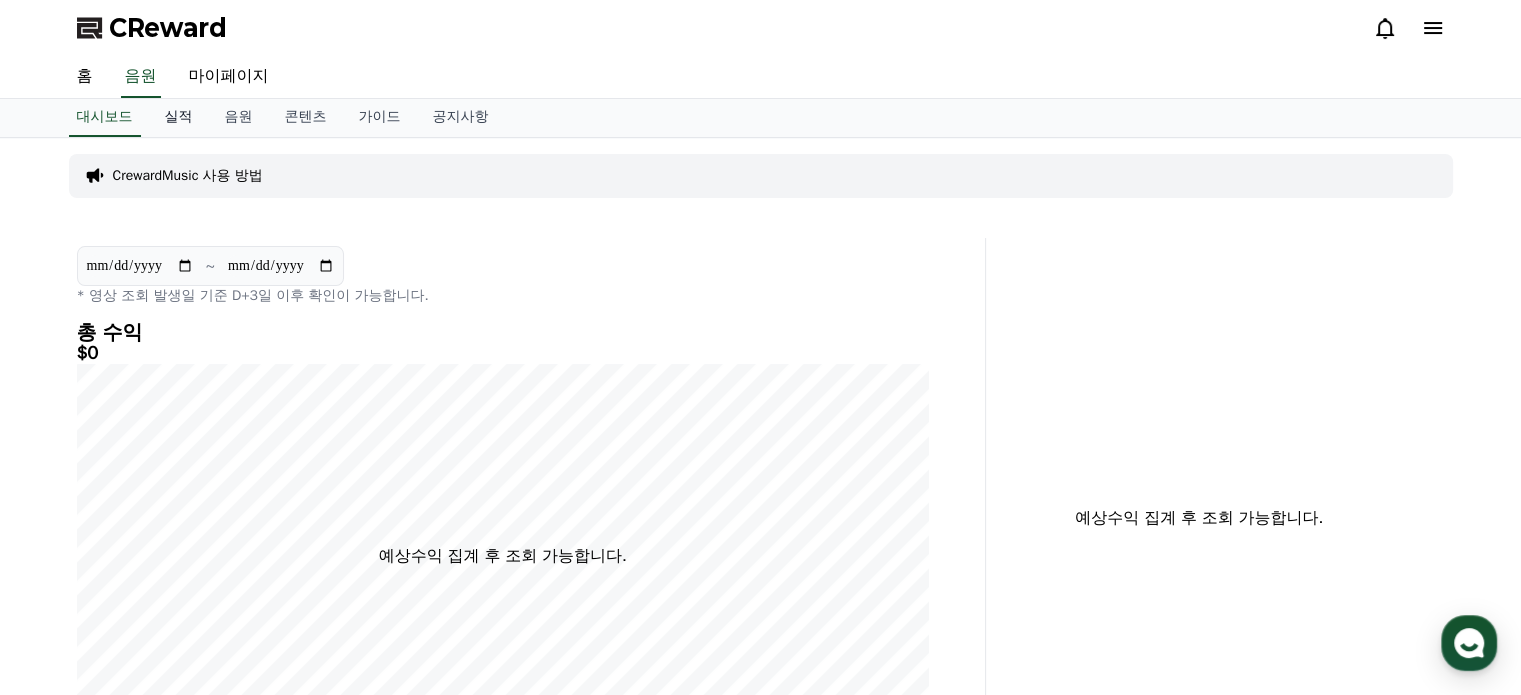 click on "실적" at bounding box center (179, 118) 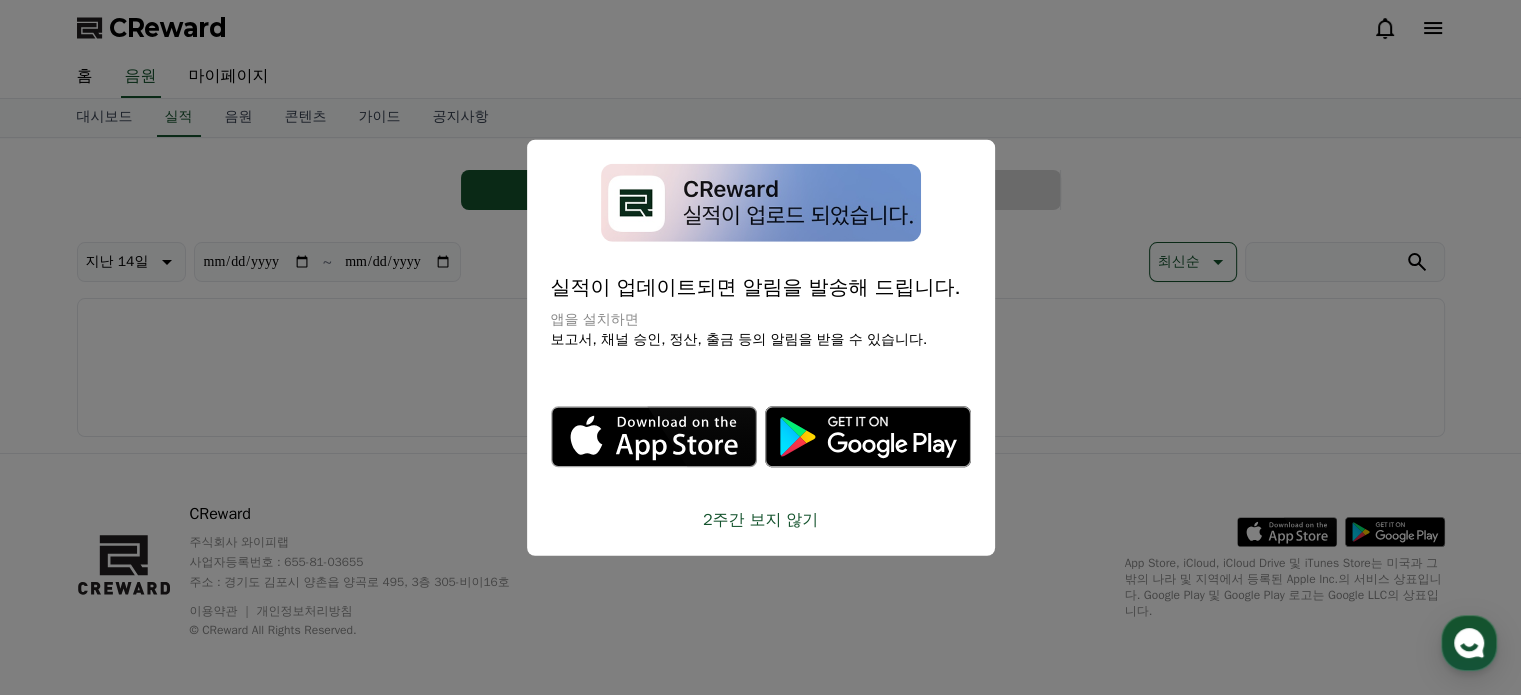 click on "2주간 보지 않기" at bounding box center (761, 520) 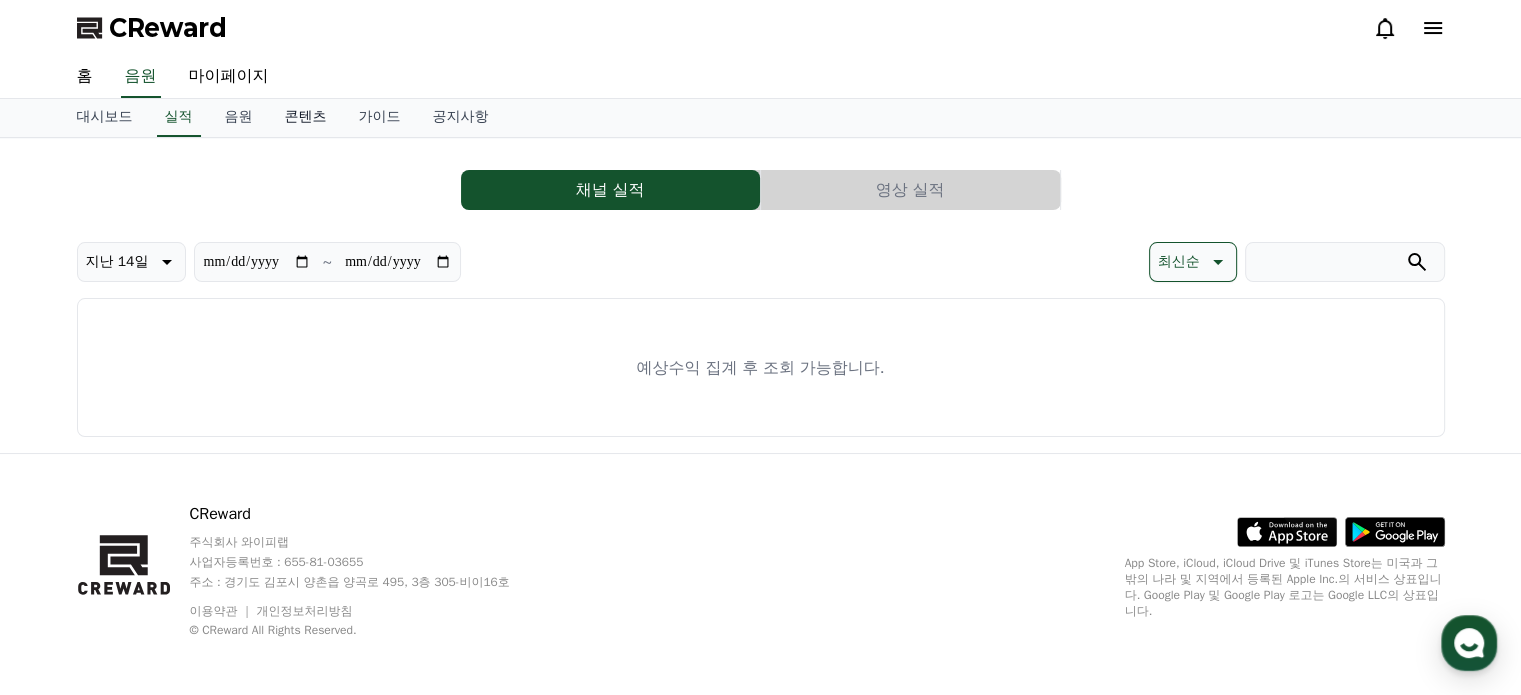 click on "콘텐츠" at bounding box center (306, 118) 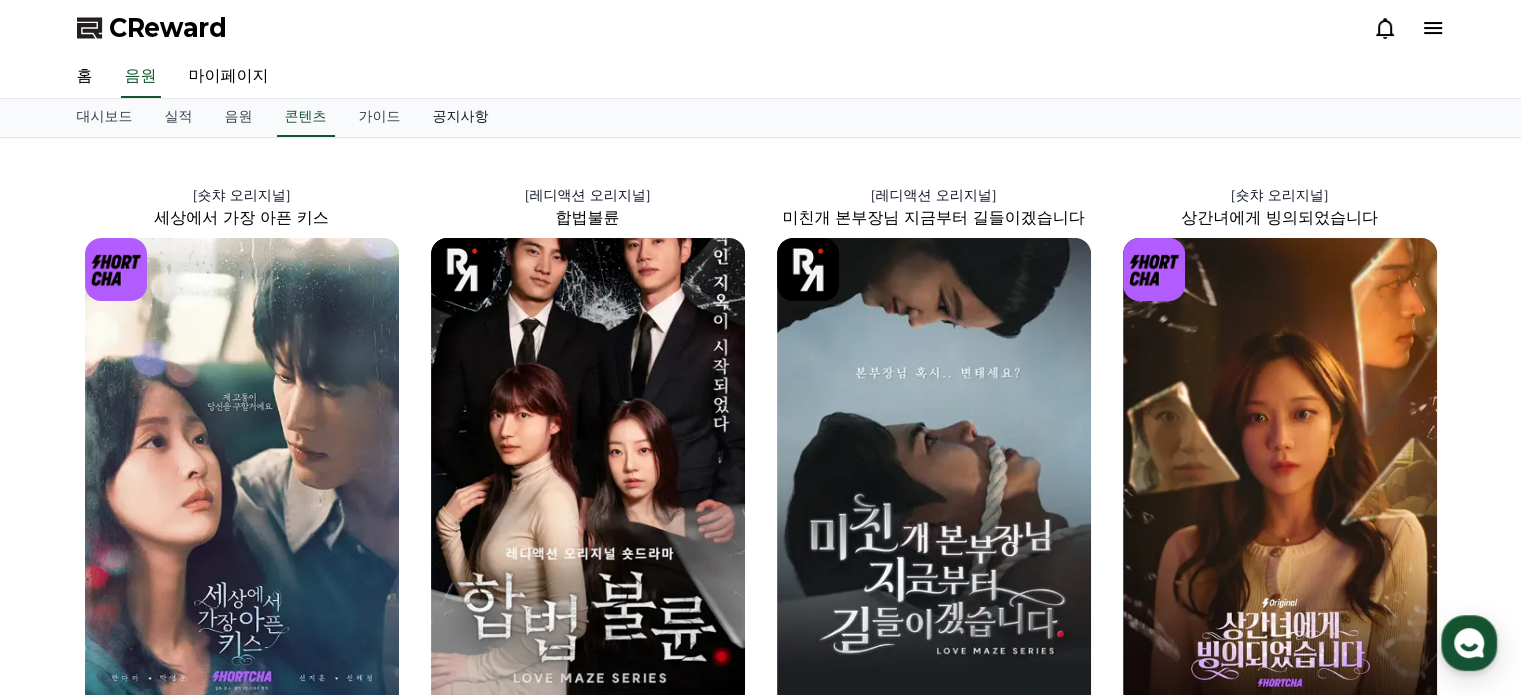 click on "공지사항" at bounding box center [461, 118] 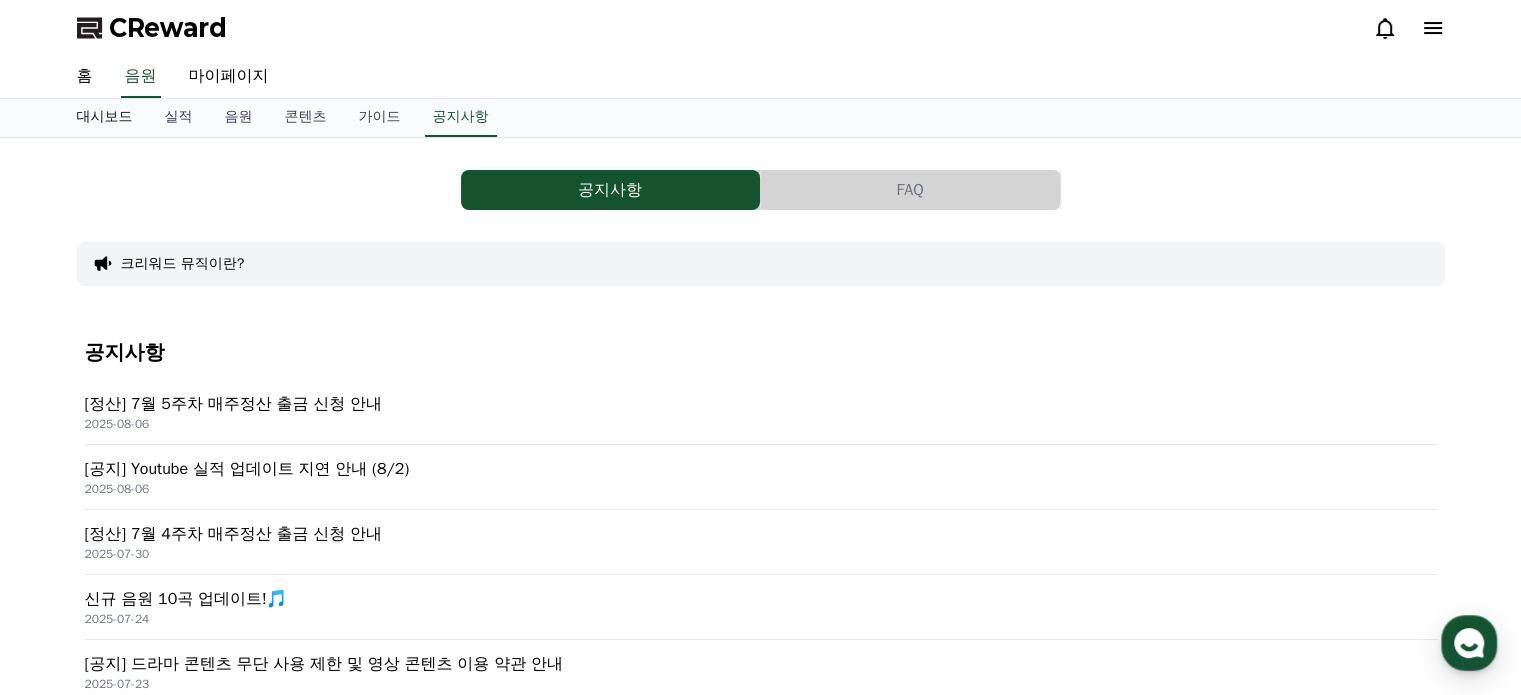 click on "대시보드" at bounding box center (105, 118) 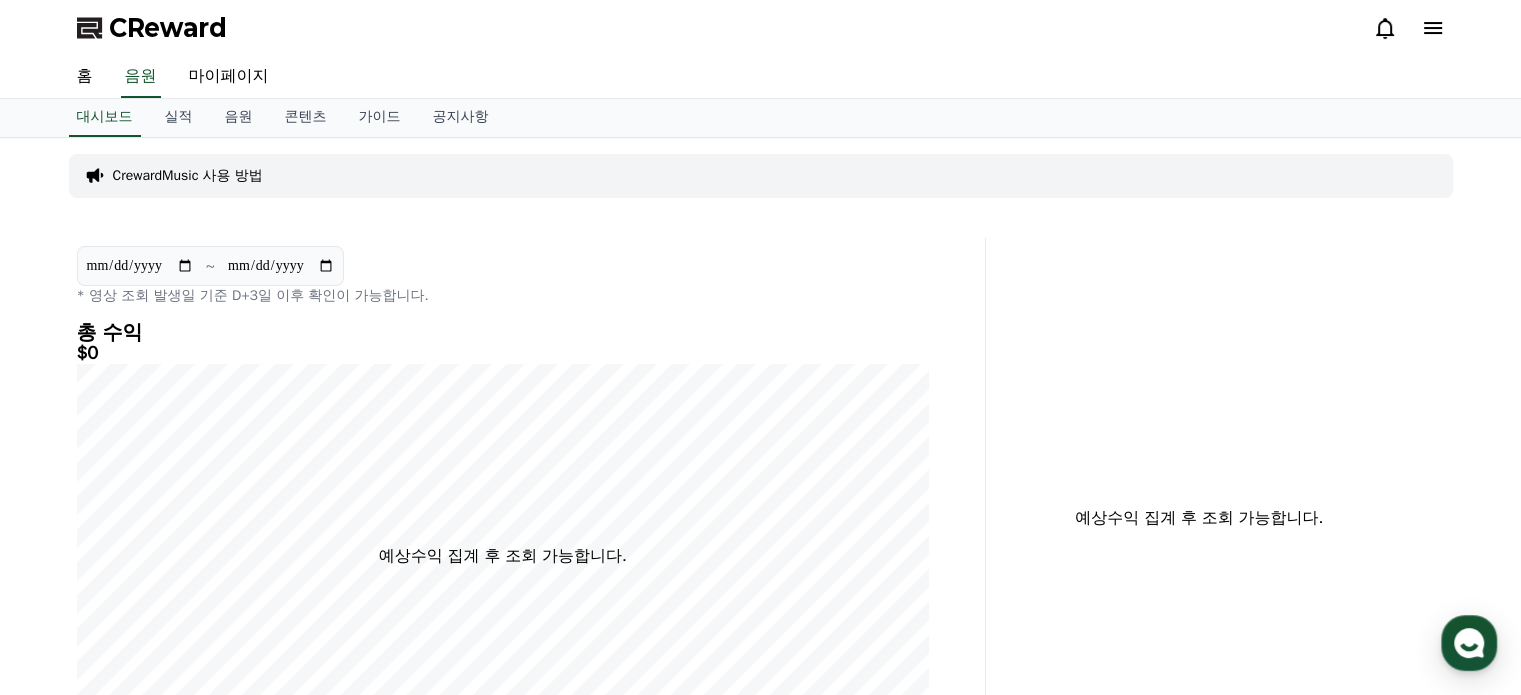 click 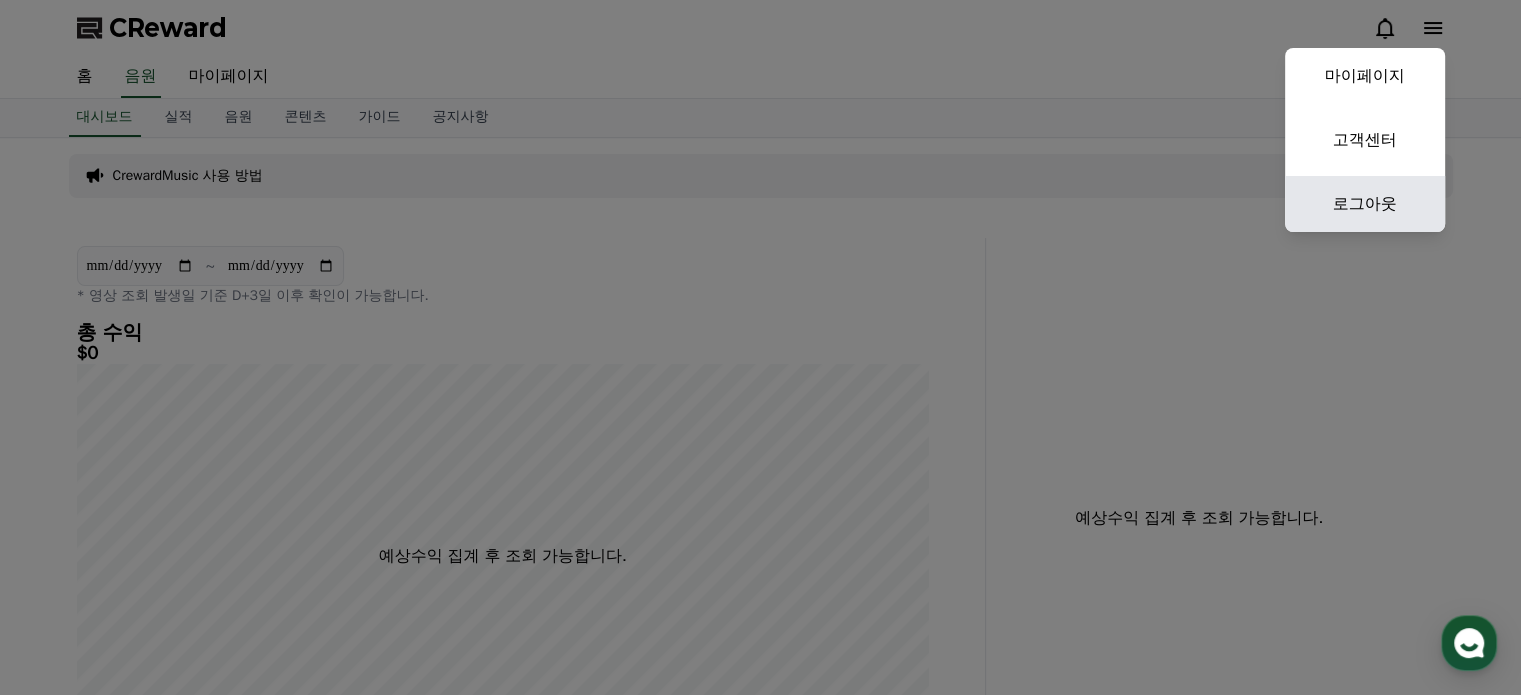 click on "로그아웃" at bounding box center [1365, 204] 